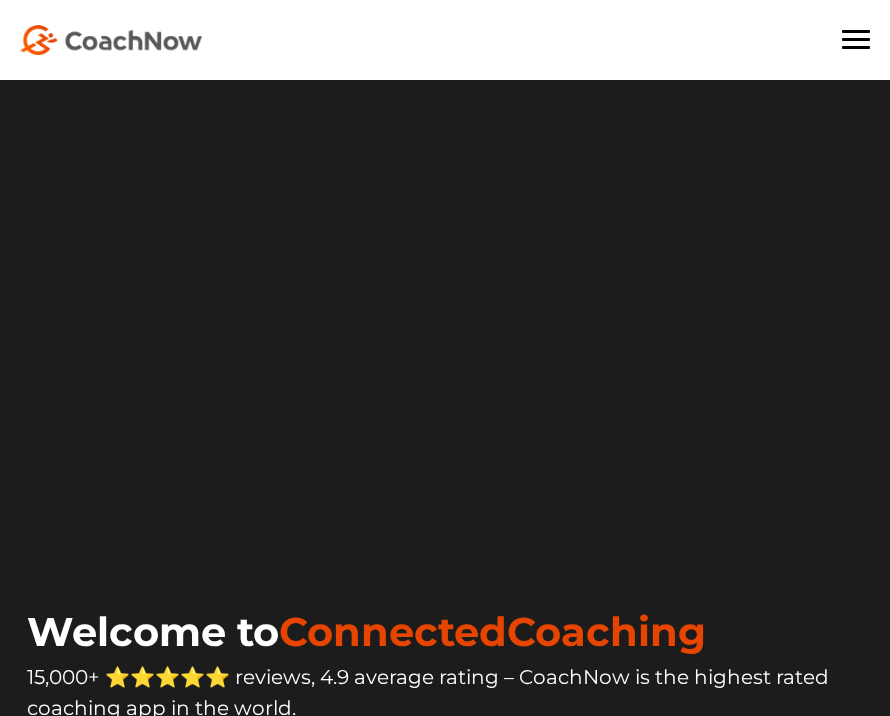 scroll, scrollTop: 0, scrollLeft: 0, axis: both 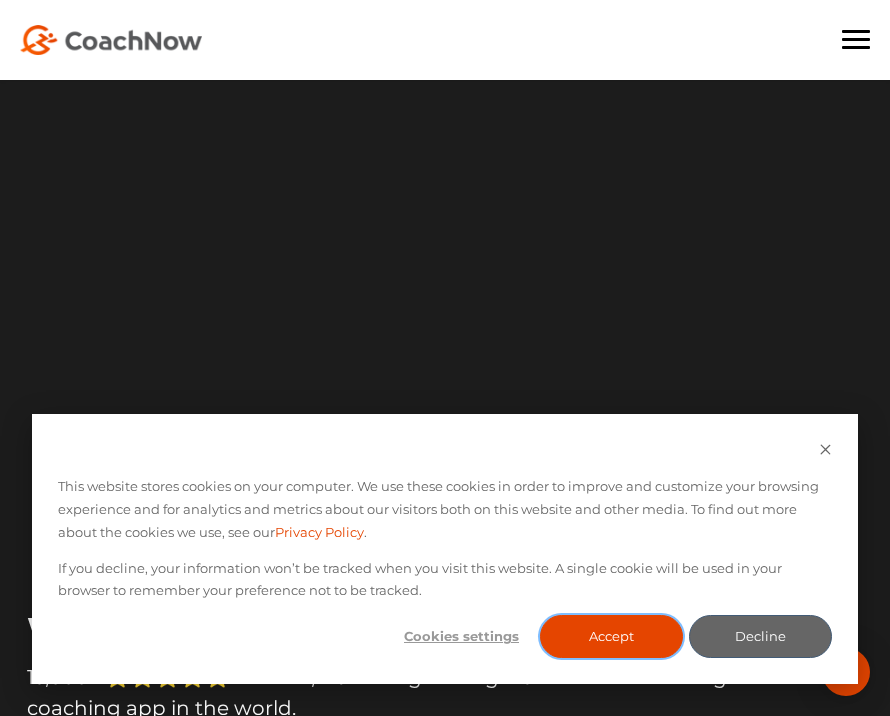 click on "Accept" at bounding box center (611, 636) 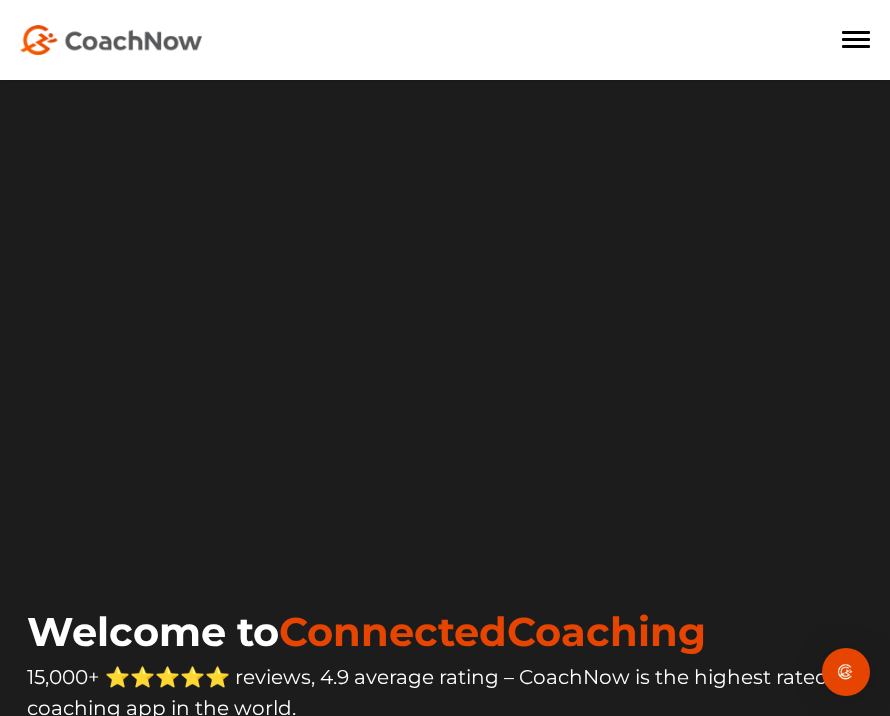 click at bounding box center (856, 32) 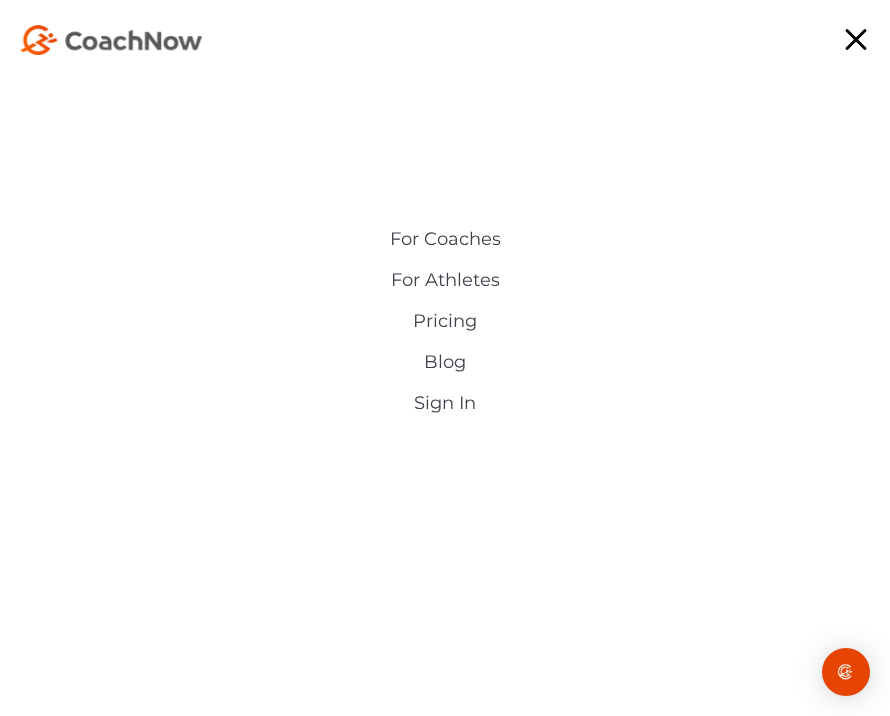click on "Sign In" at bounding box center (445, 404) 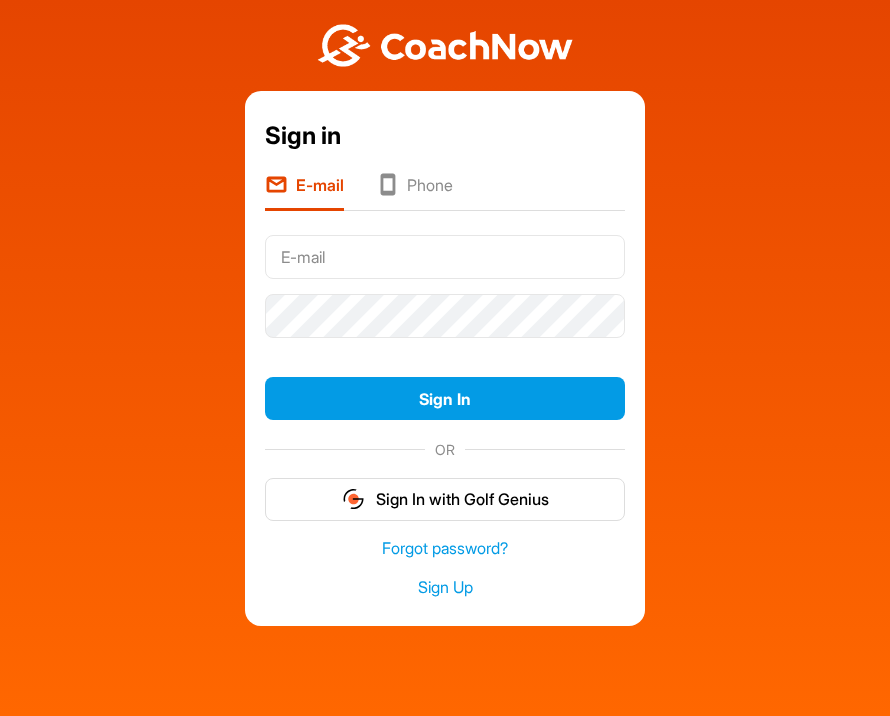 scroll, scrollTop: 0, scrollLeft: 0, axis: both 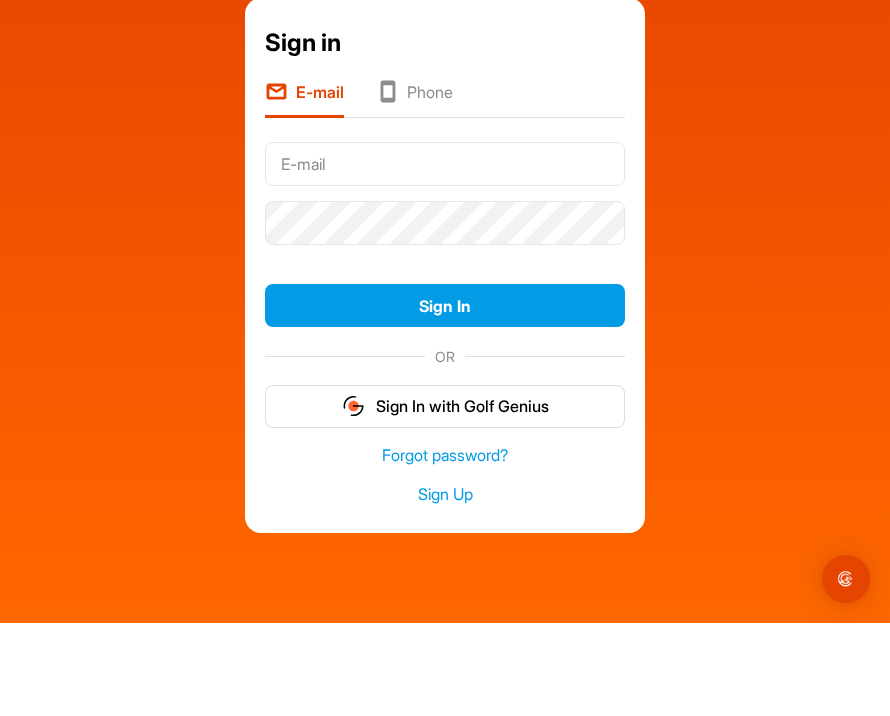 click at bounding box center (445, 257) 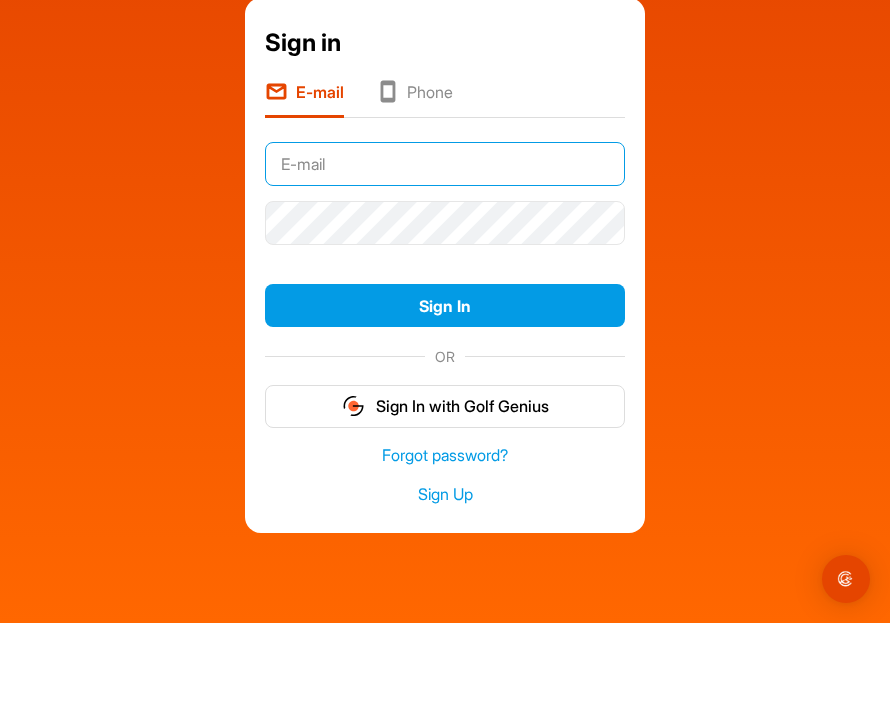 type on "chris.millard182@gmail.com" 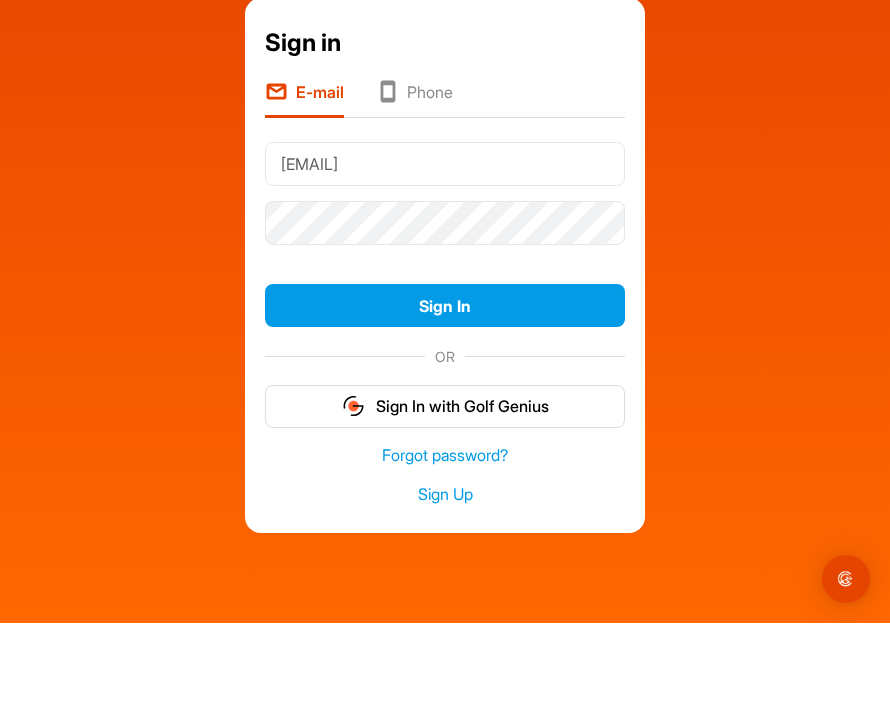click on "Sign In" at bounding box center [445, 398] 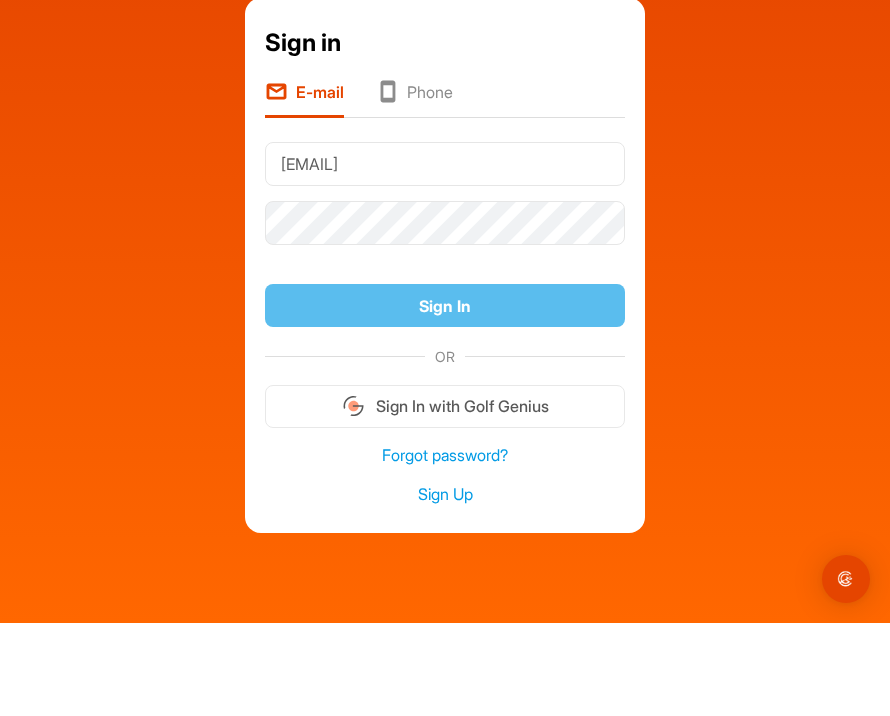 scroll, scrollTop: 69, scrollLeft: 0, axis: vertical 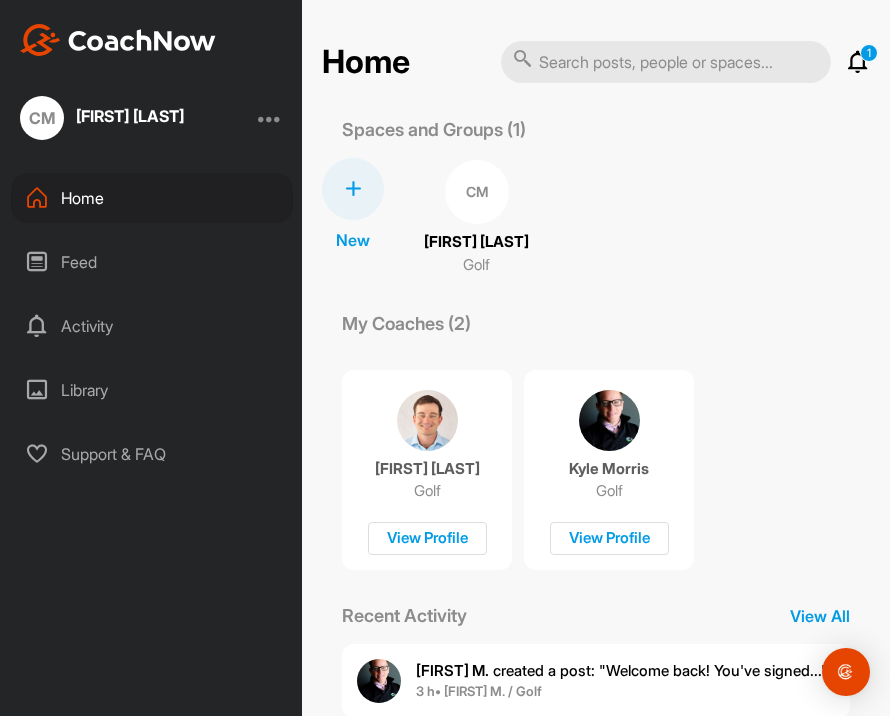 click at bounding box center [858, 62] 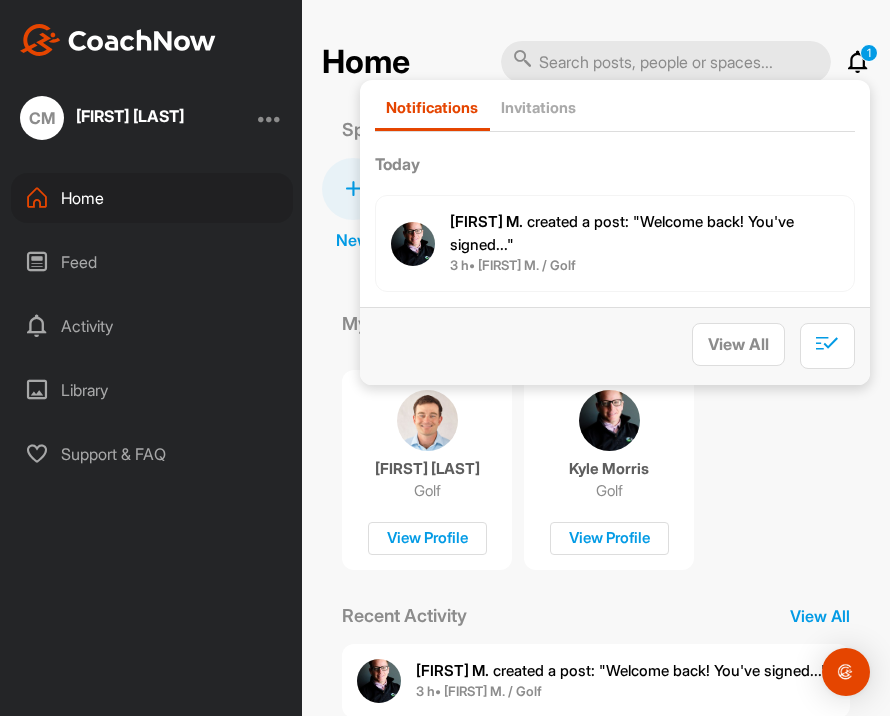 click on "[FIRST] [LAST] Golf View Profile [FIRST] [LAST] Golf View Profile" at bounding box center [596, 461] 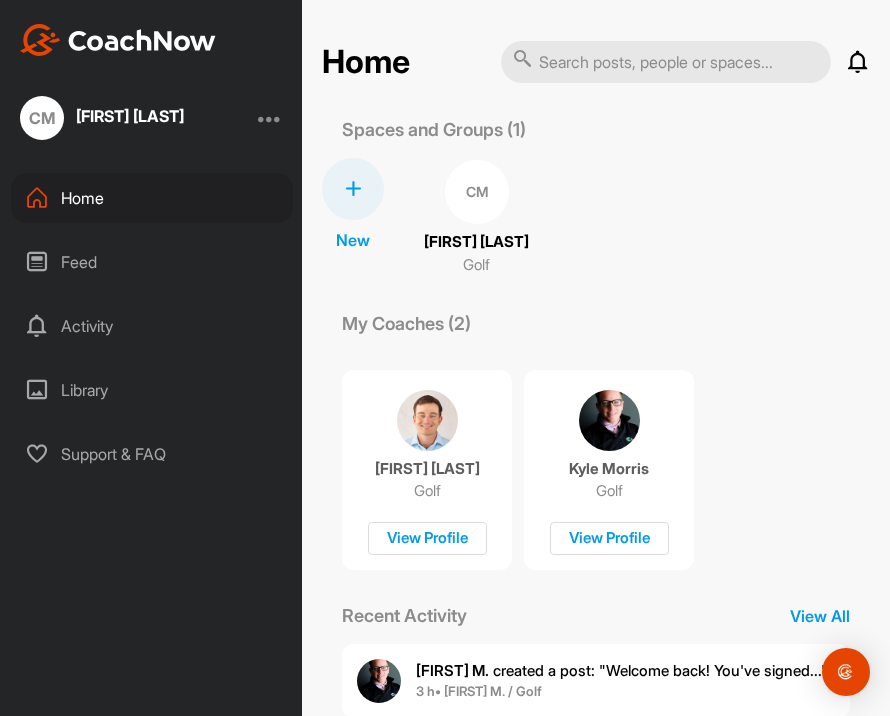 click at bounding box center [270, 118] 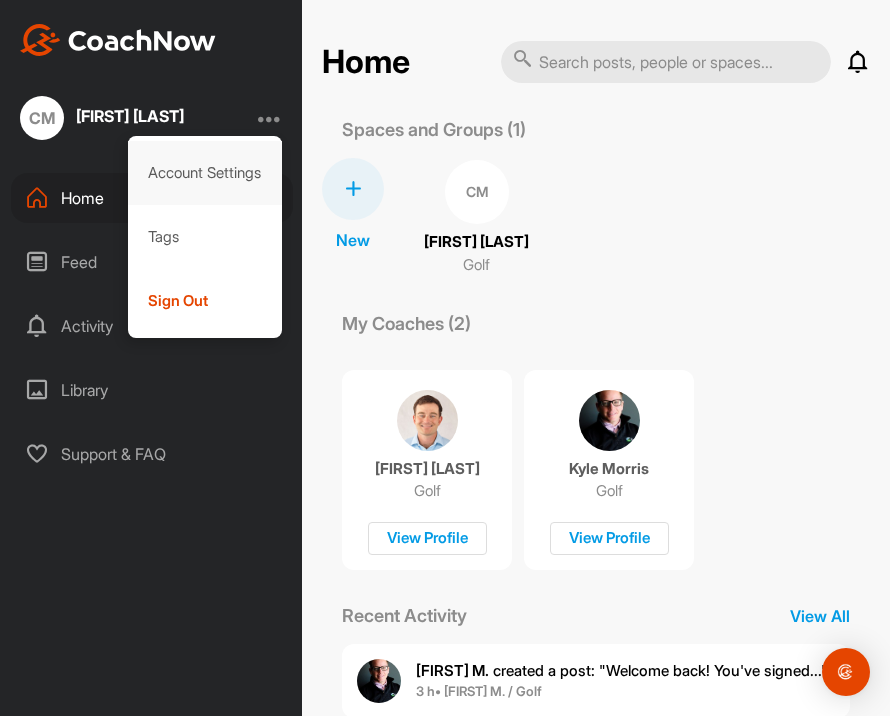 click on "Account Settings" at bounding box center (205, 173) 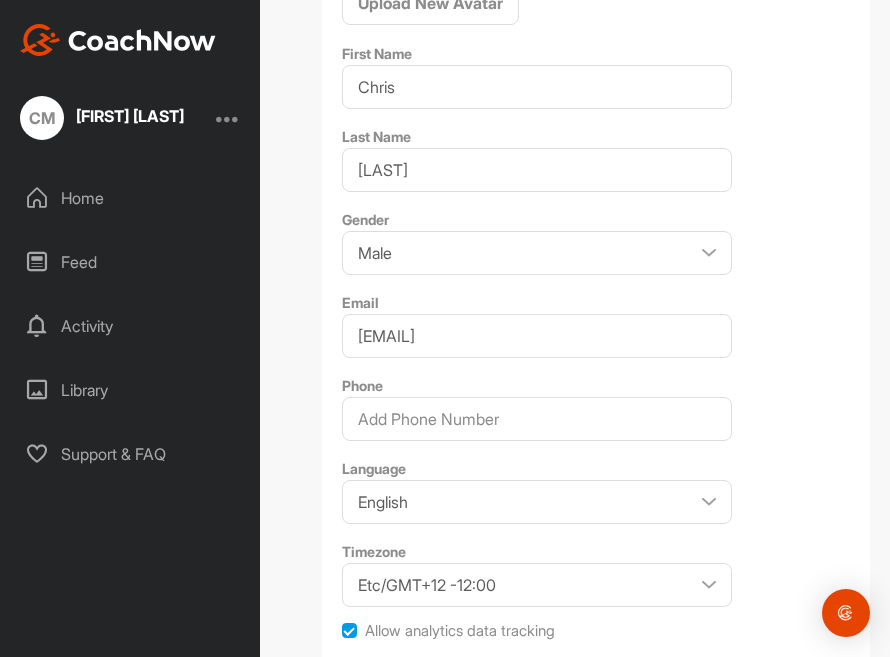 scroll, scrollTop: 359, scrollLeft: 0, axis: vertical 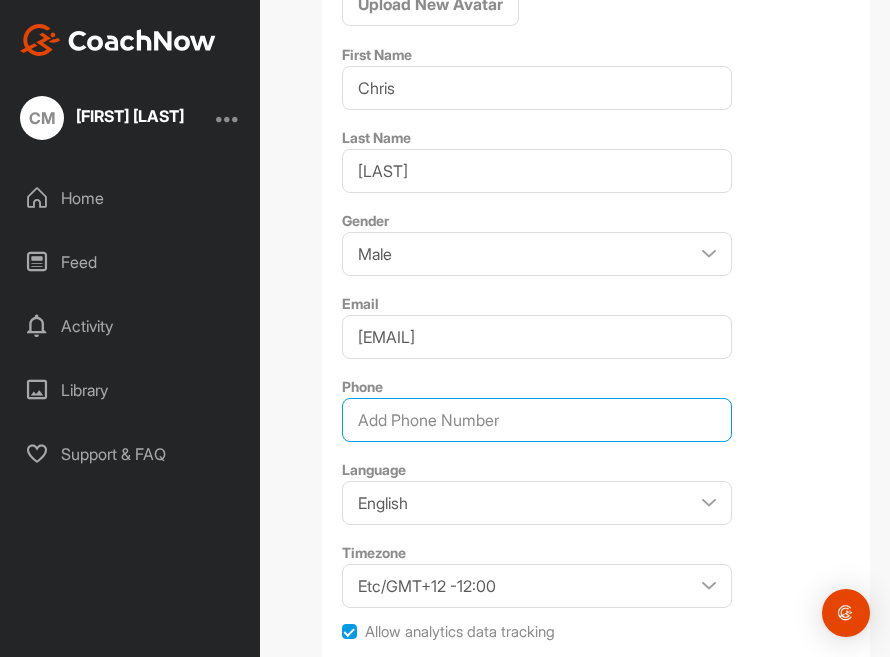 click on "Phone" at bounding box center [537, 420] 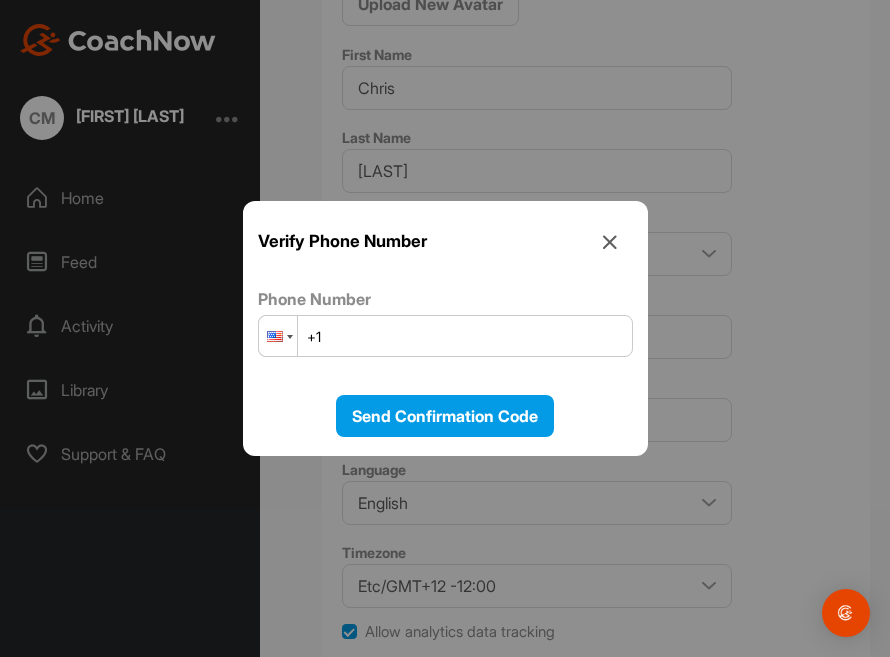 click at bounding box center [290, 337] 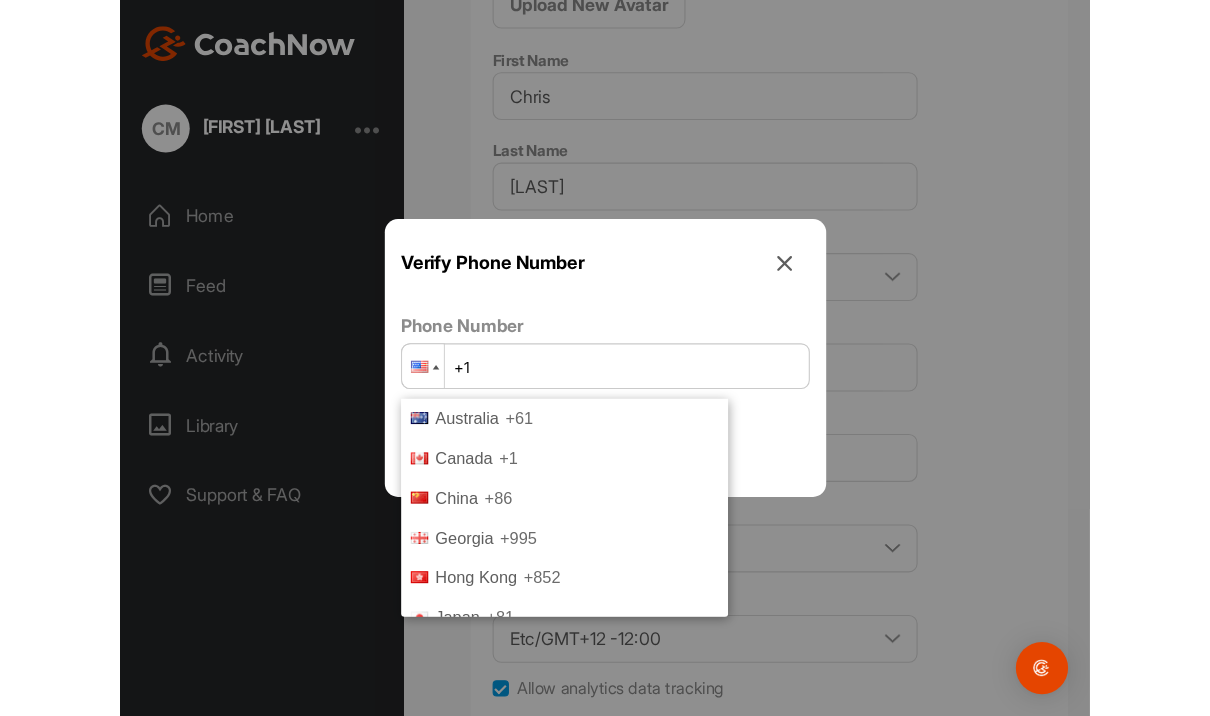 scroll, scrollTop: 0, scrollLeft: 0, axis: both 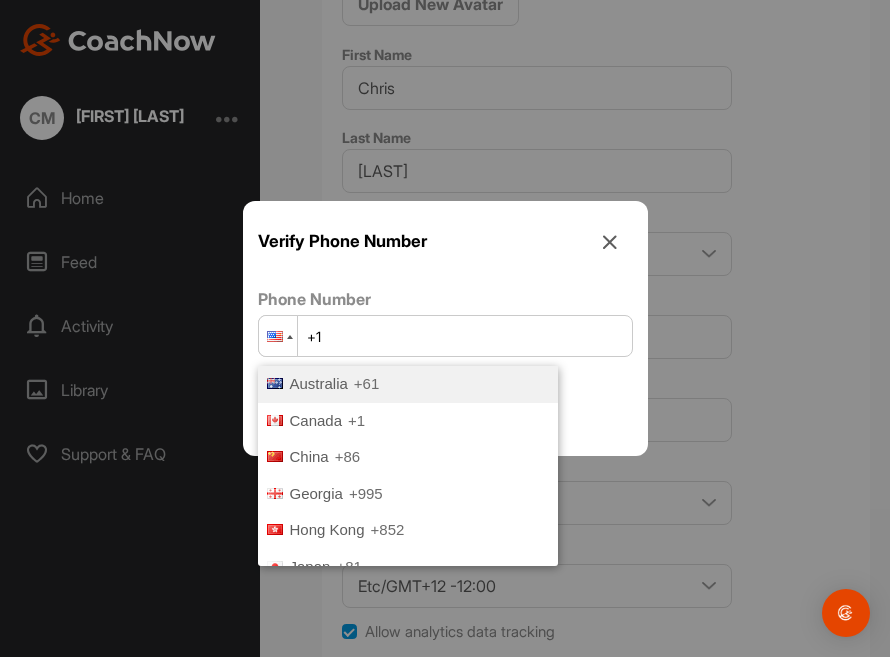 click on "+61" at bounding box center (366, 383) 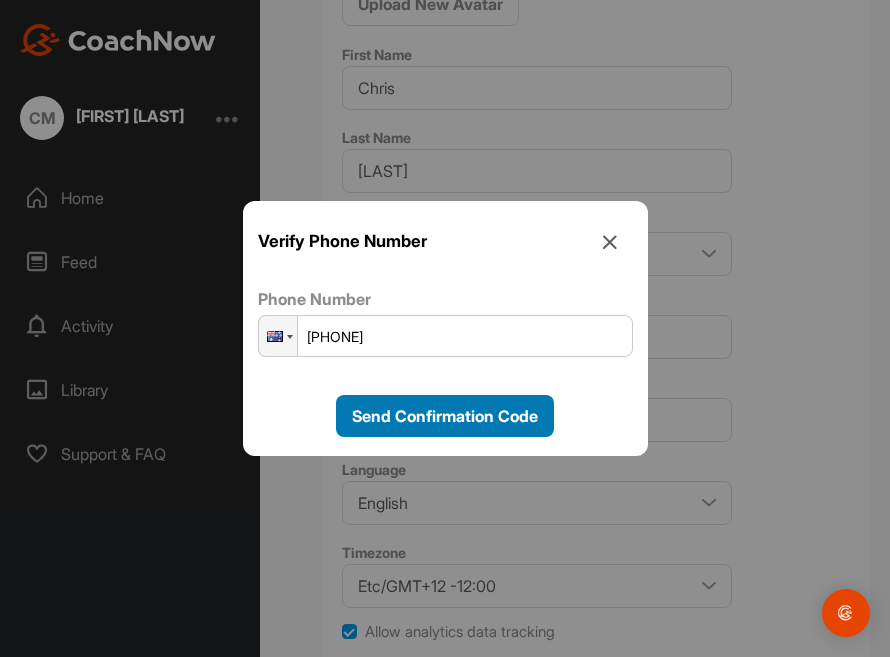 type on "[PHONE]" 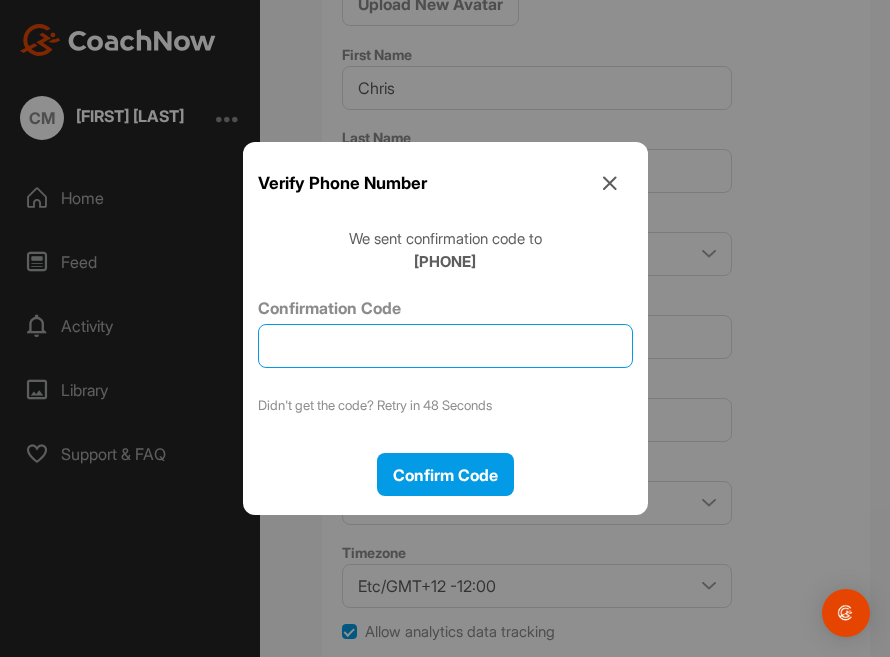 click on "Confirmation Code" at bounding box center (445, 346) 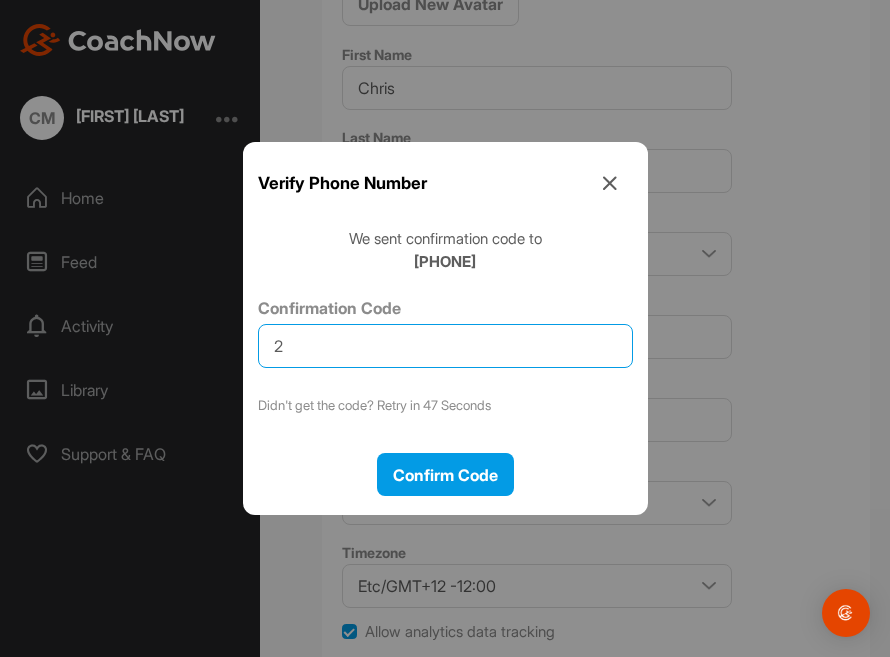 type on "22" 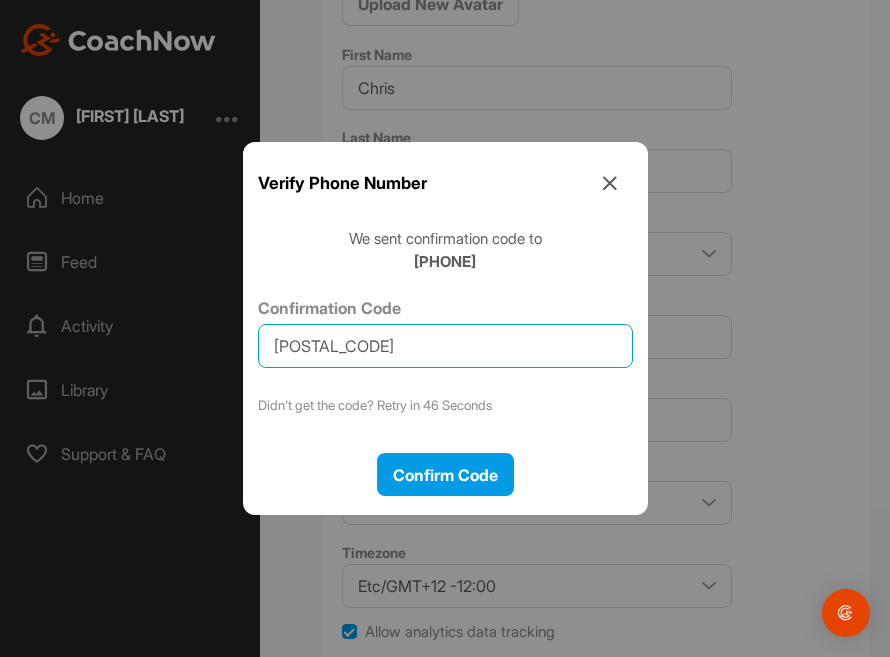 type on "[POSTAL_CODE]" 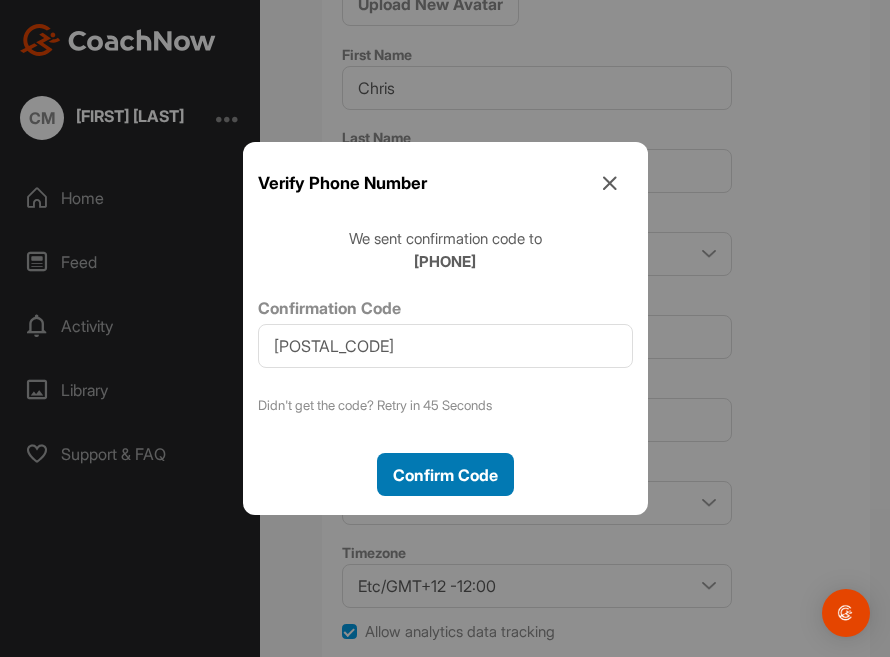 click on "Confirm Code" at bounding box center (445, 475) 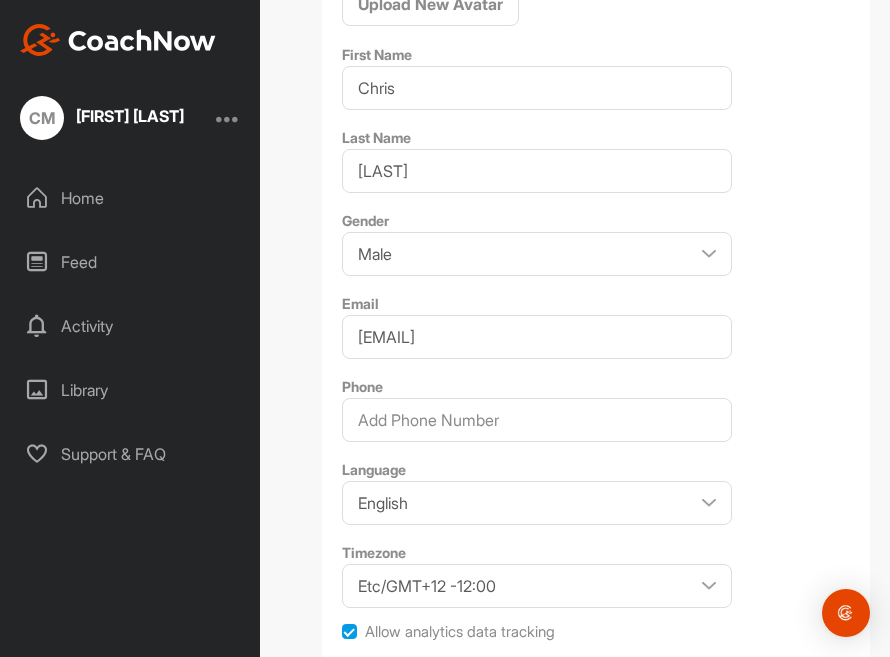 click on "Home" at bounding box center [131, 198] 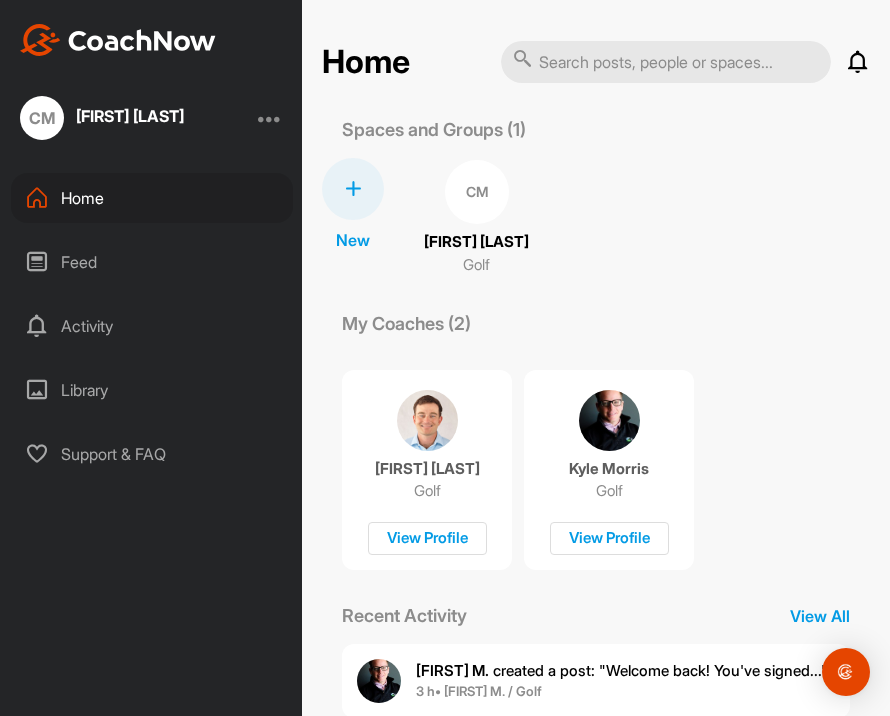 click on "Feed" at bounding box center (152, 262) 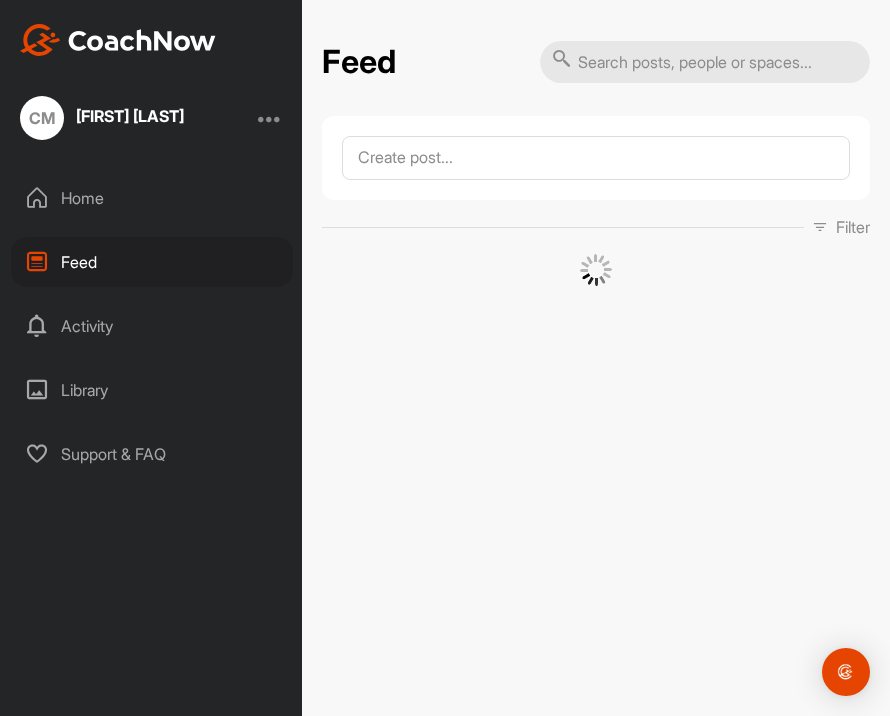 click on "Activity" at bounding box center [152, 326] 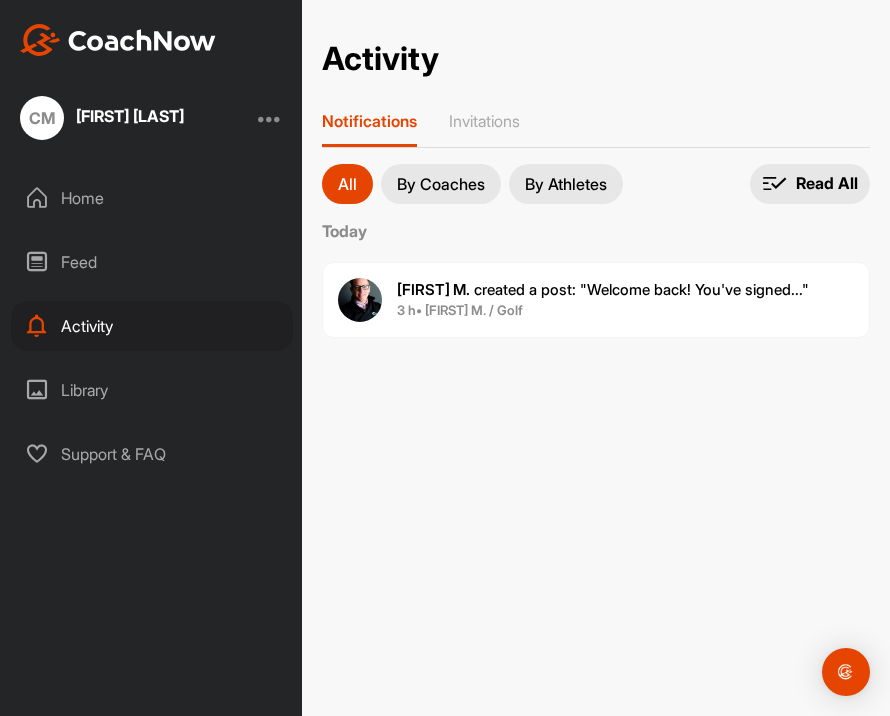 click on "Support & FAQ" at bounding box center (152, 454) 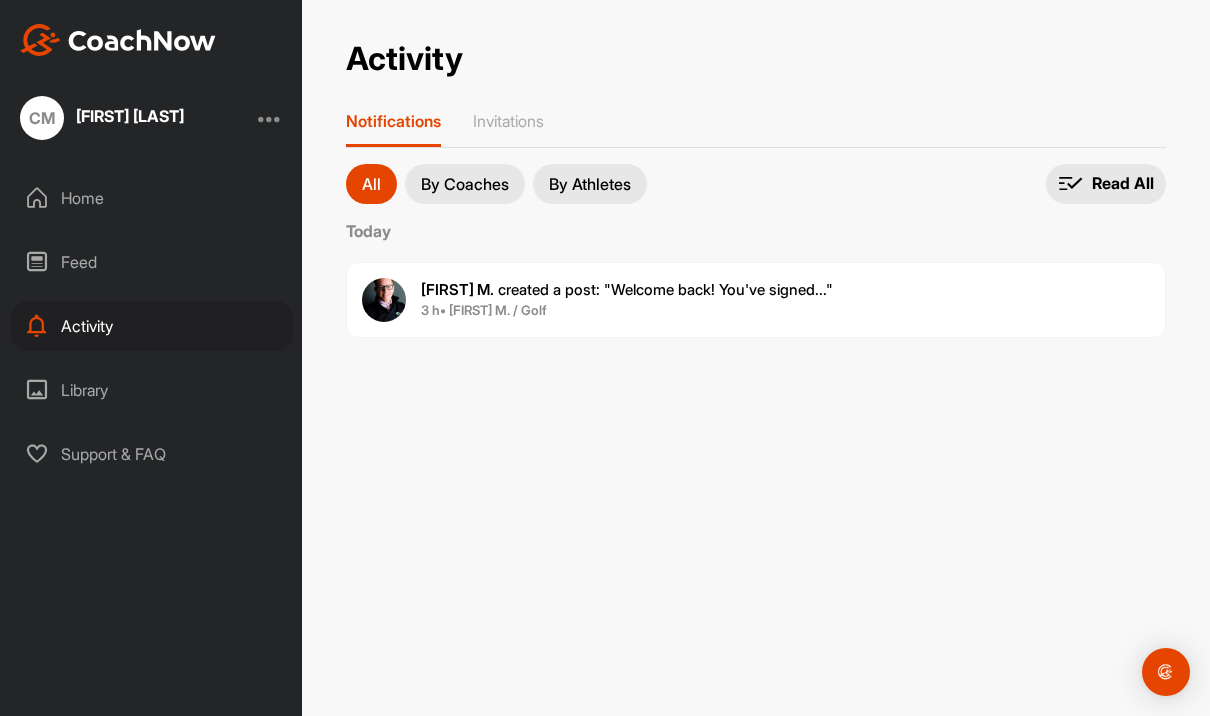click on "[FIRST] [LAST]" at bounding box center (130, 118) 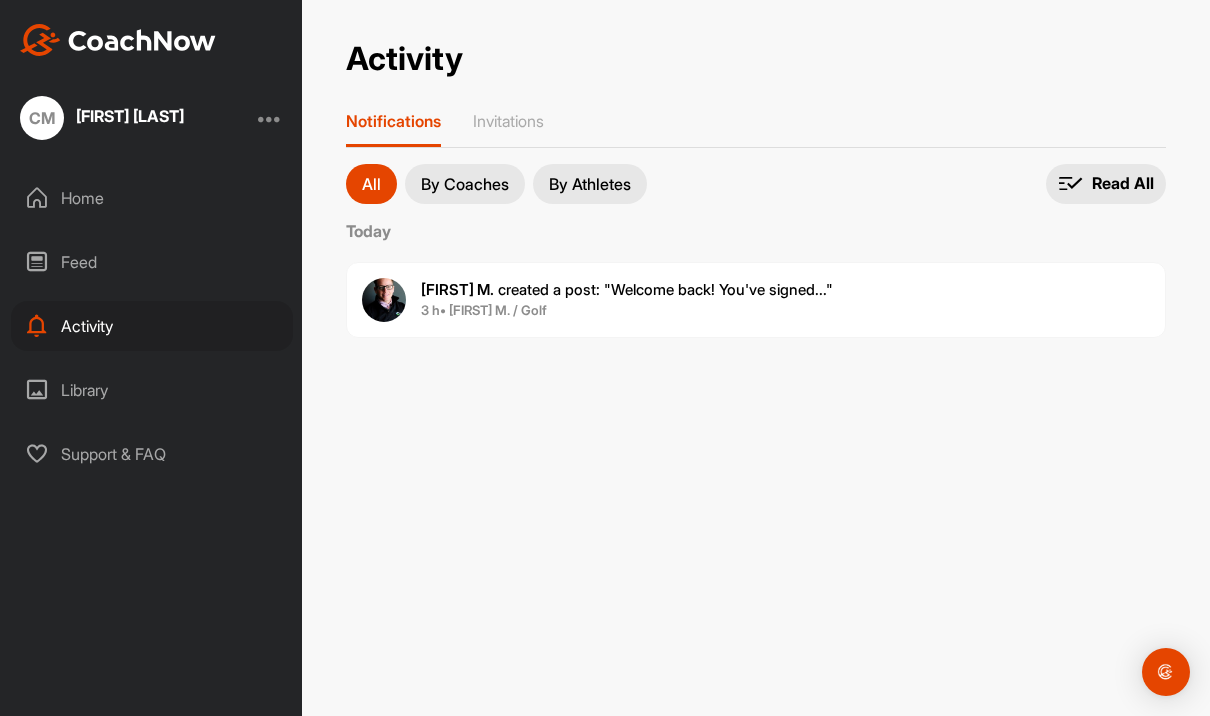click on "CM [FIRST] [LAST]" at bounding box center (151, 118) 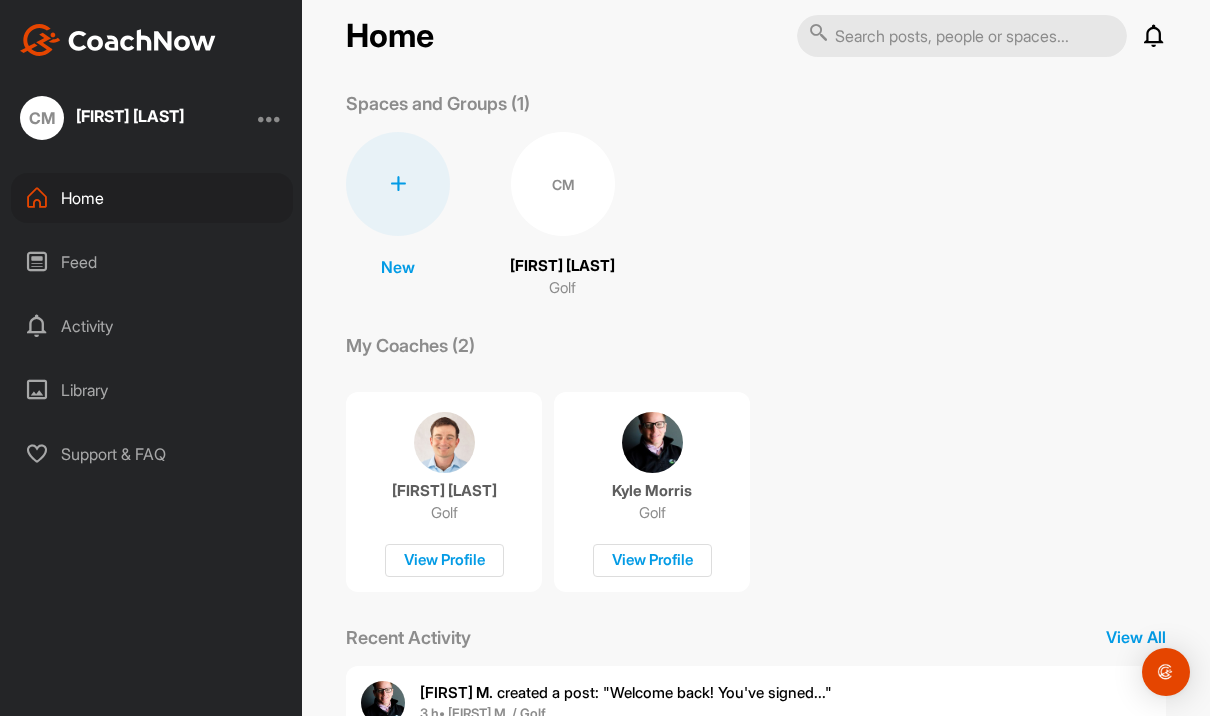 scroll, scrollTop: 26, scrollLeft: 0, axis: vertical 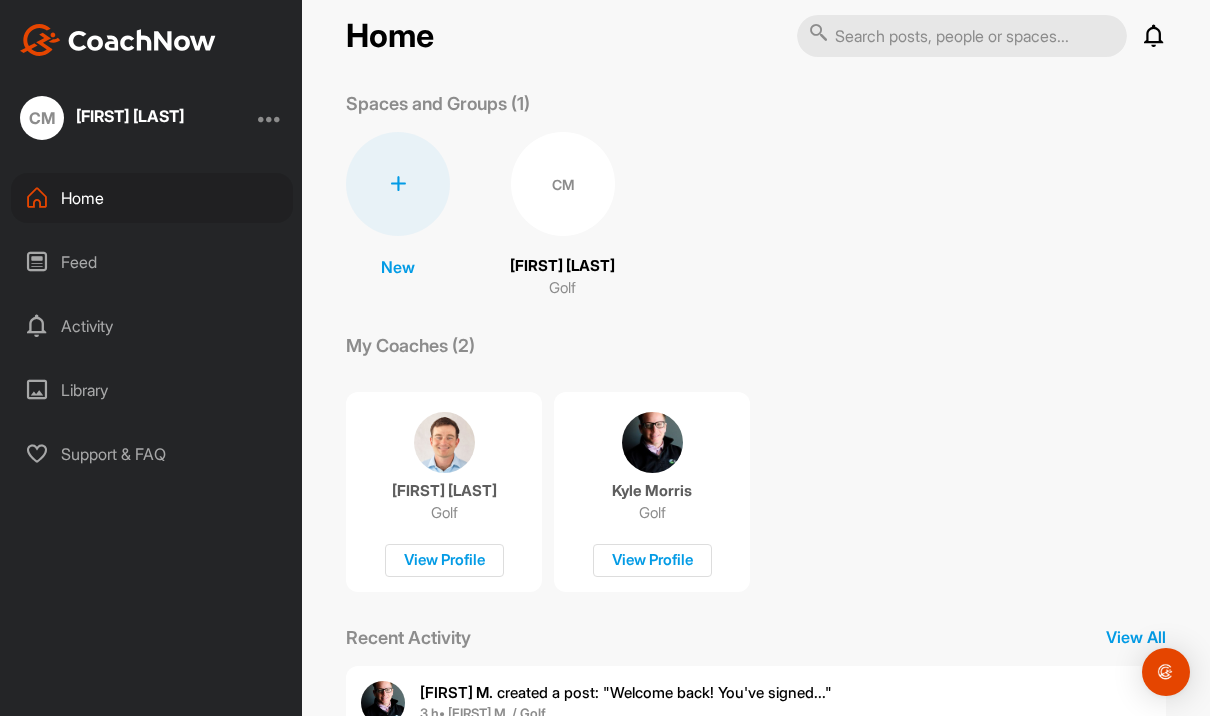 click on "Support & FAQ" at bounding box center [152, 454] 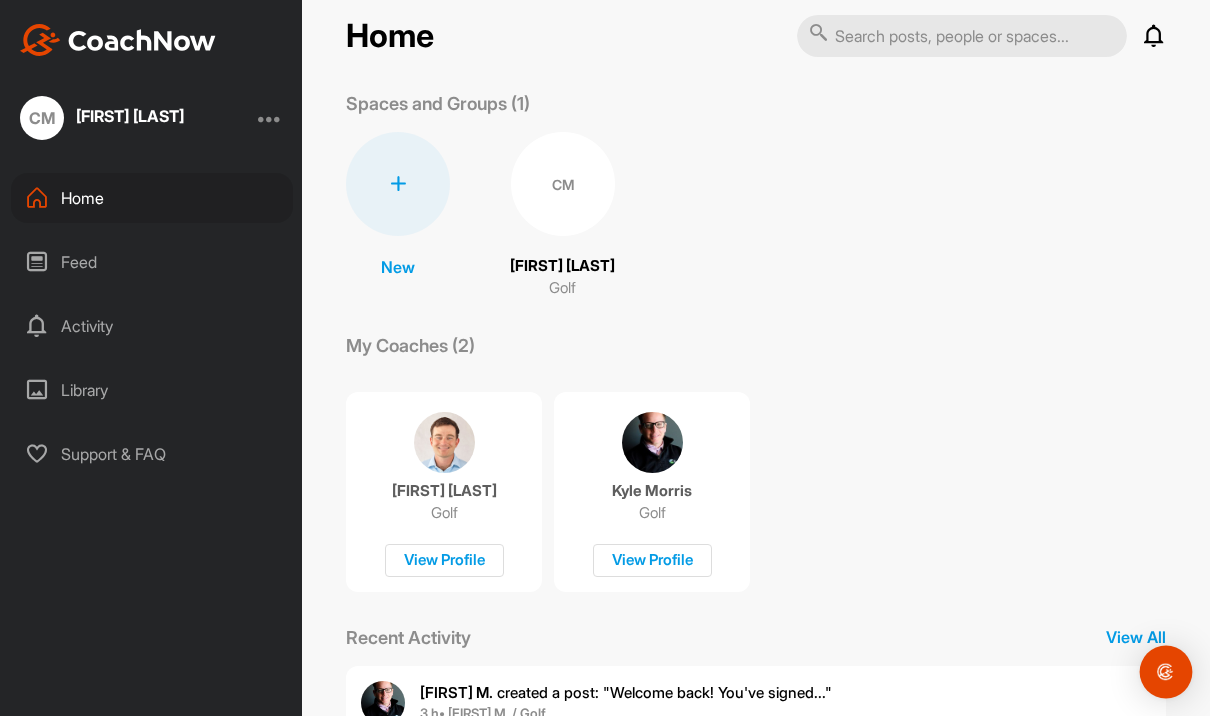click at bounding box center [1166, 672] 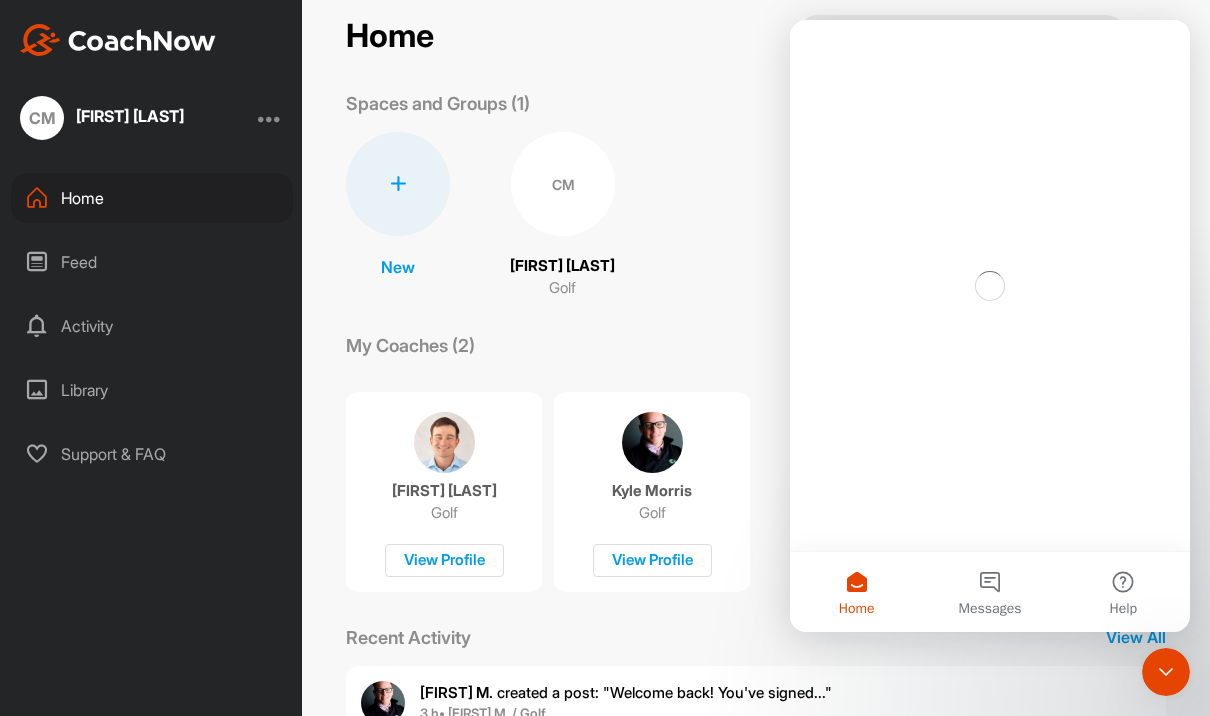 scroll, scrollTop: 0, scrollLeft: 0, axis: both 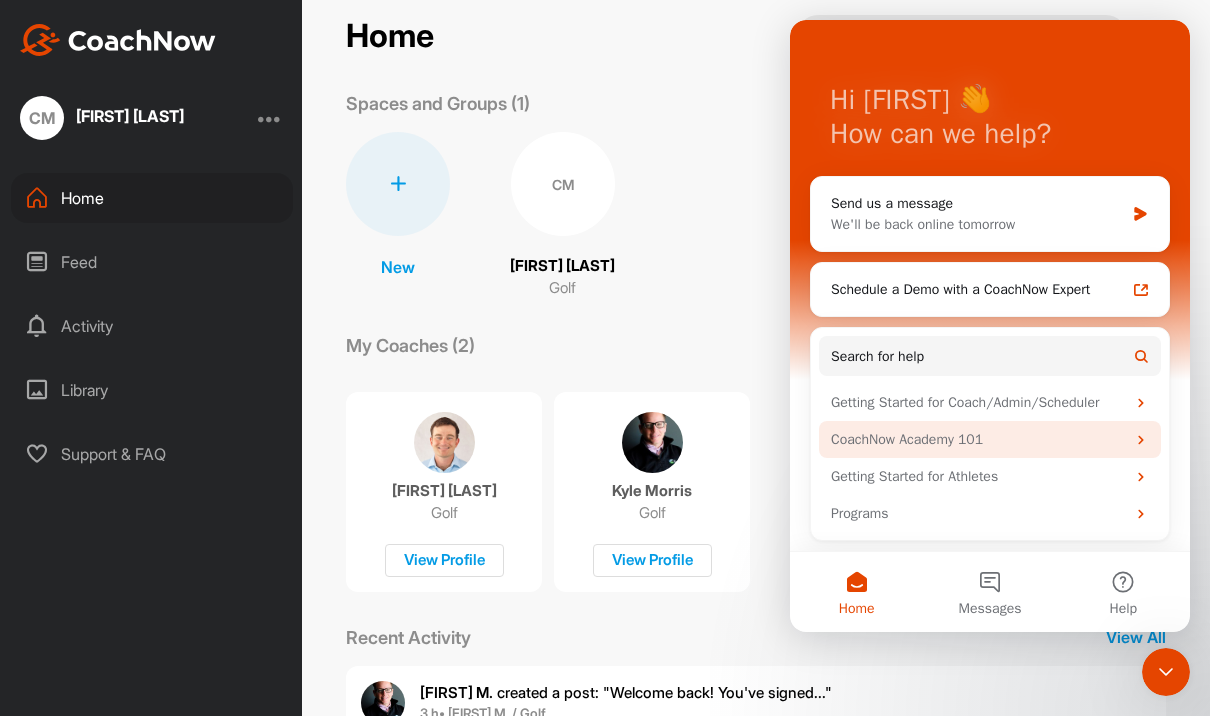 click on "CoachNow Academy 101" at bounding box center (990, 439) 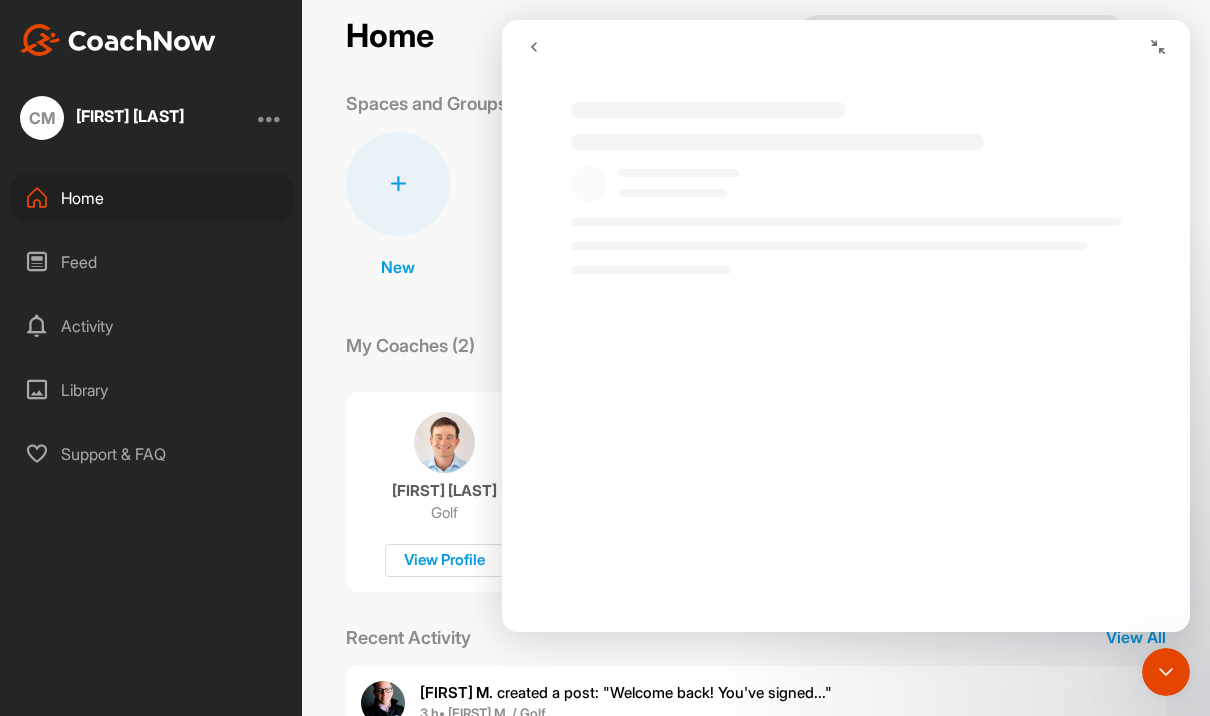 scroll, scrollTop: 79, scrollLeft: 0, axis: vertical 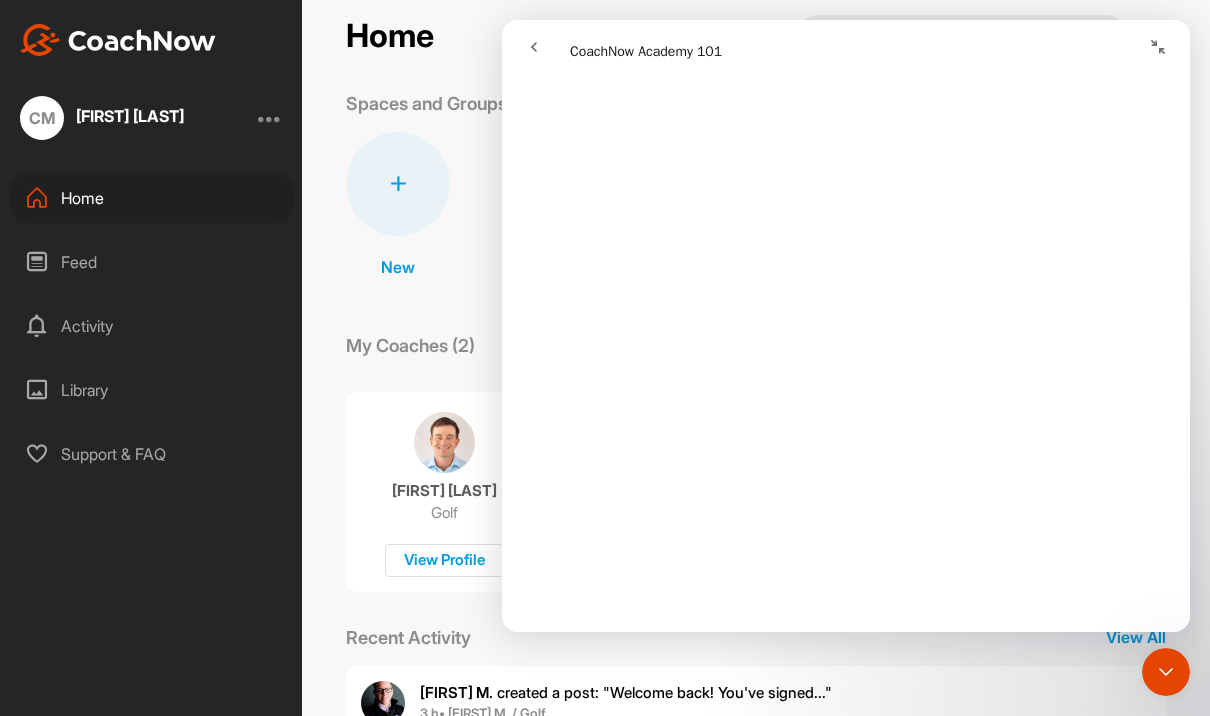 click at bounding box center (534, 47) 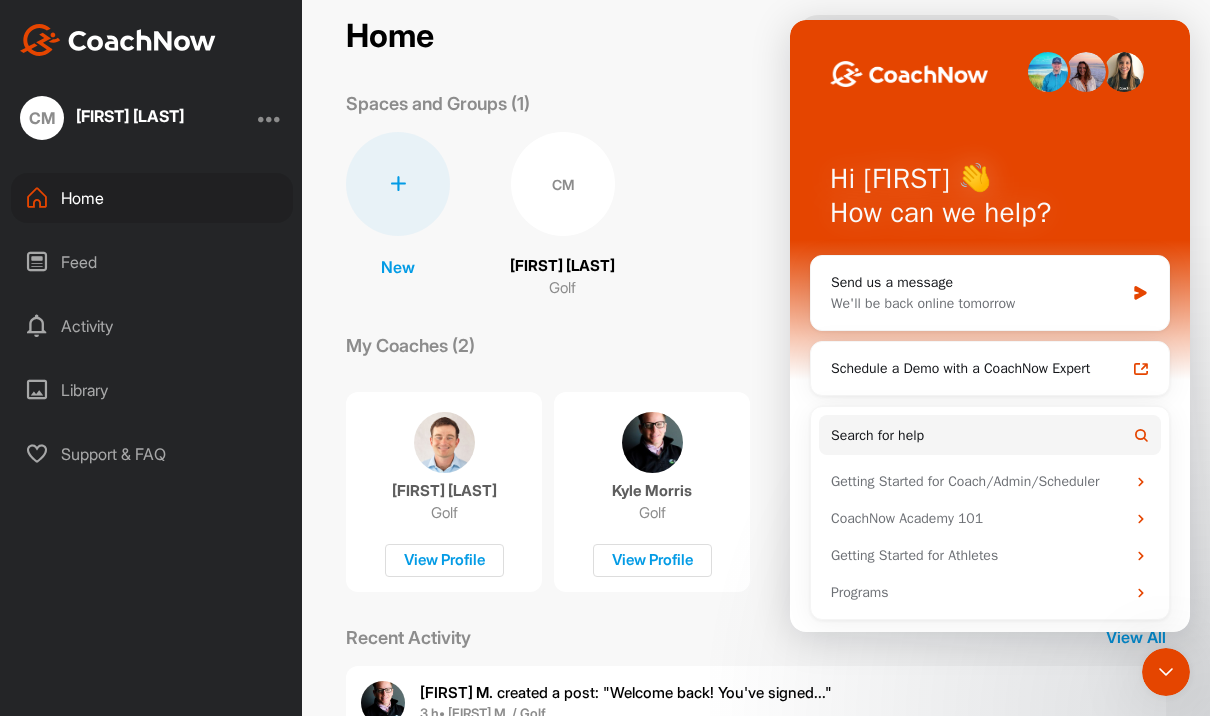 scroll, scrollTop: 0, scrollLeft: 0, axis: both 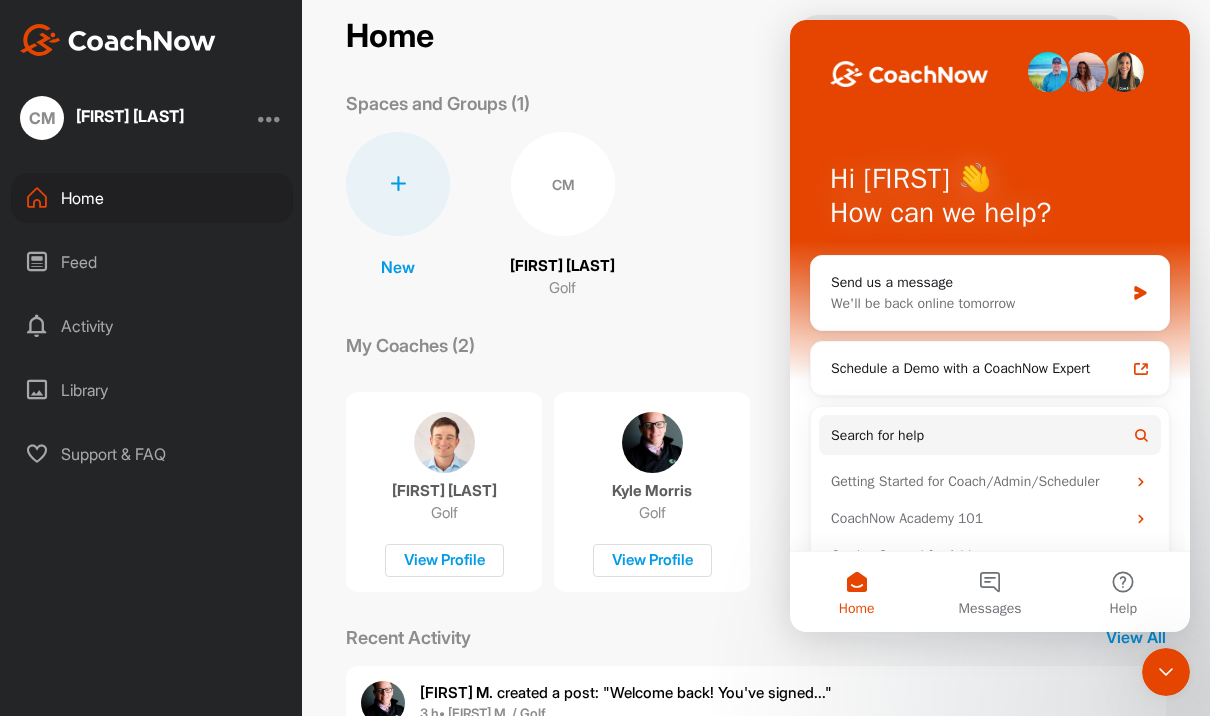 click on "New New Space New Group CM [FIRST] [LAST] Golf" at bounding box center [756, 216] 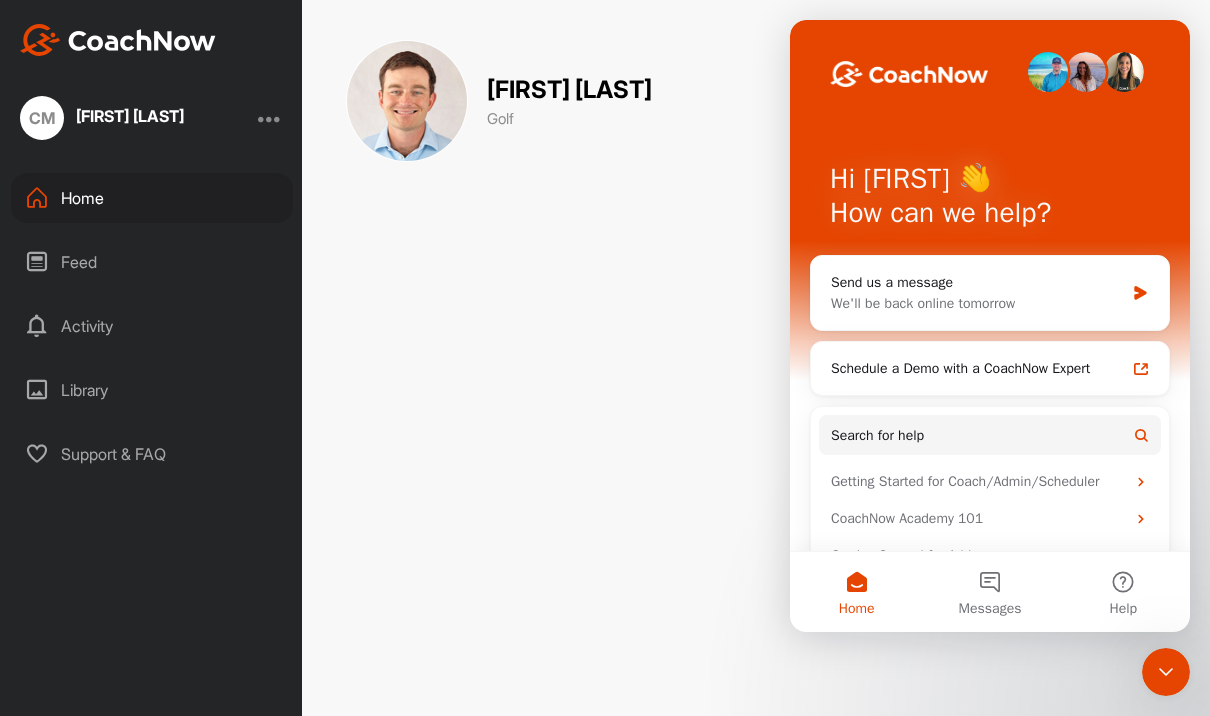 click 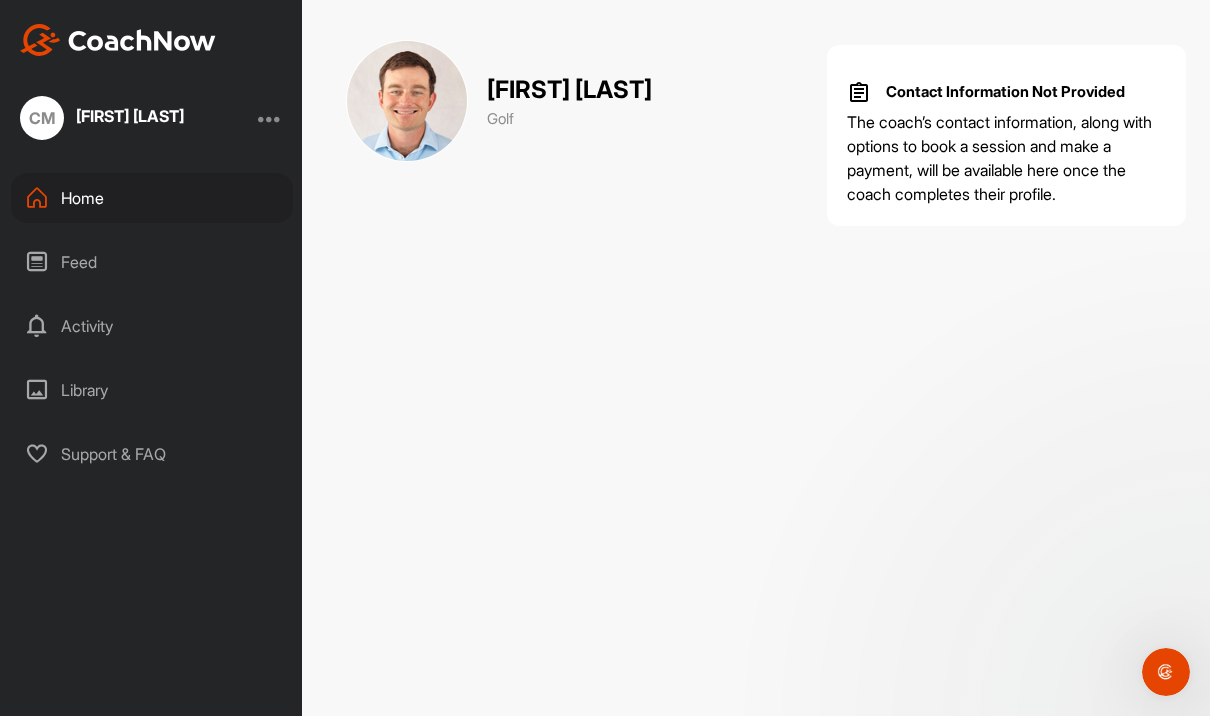 scroll, scrollTop: 0, scrollLeft: 0, axis: both 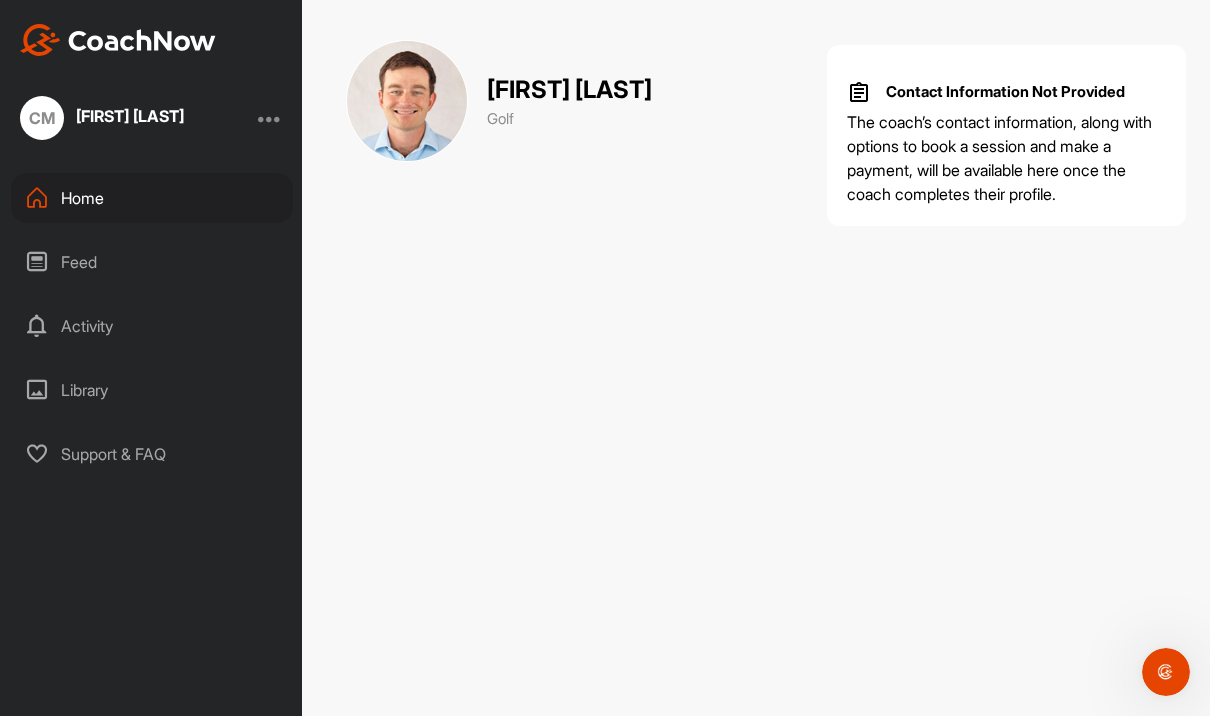 click on "Feed" at bounding box center (152, 262) 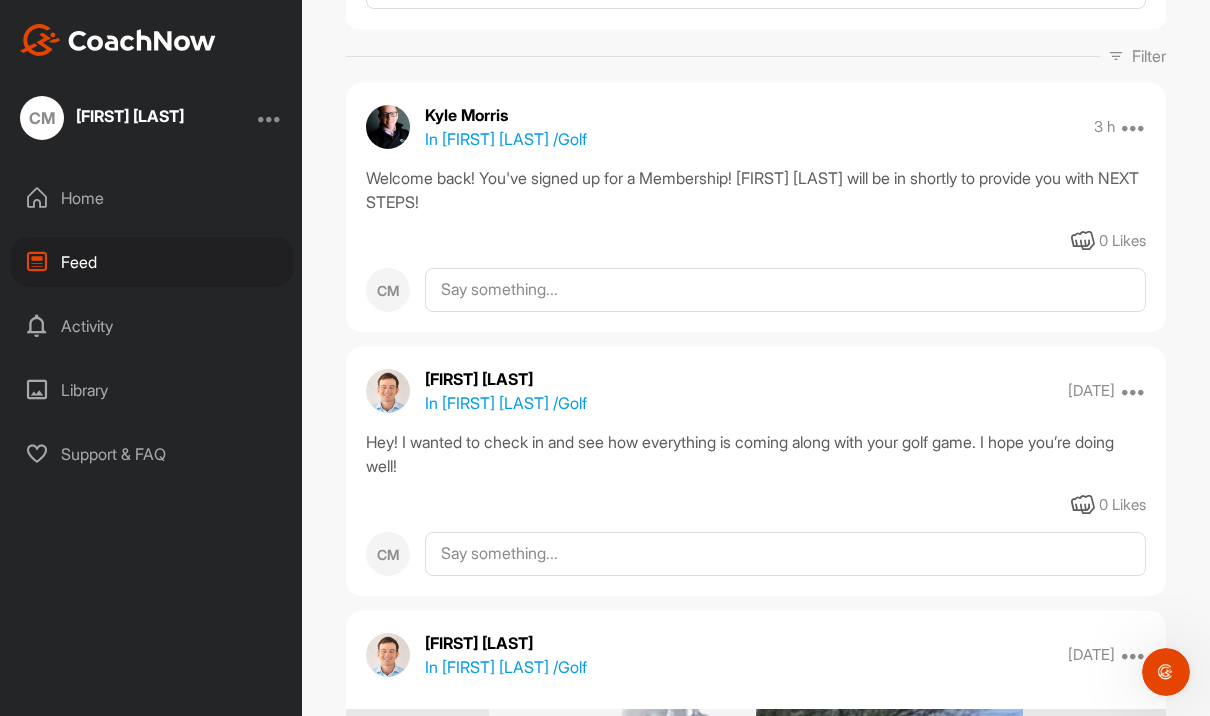 scroll, scrollTop: 173, scrollLeft: 0, axis: vertical 